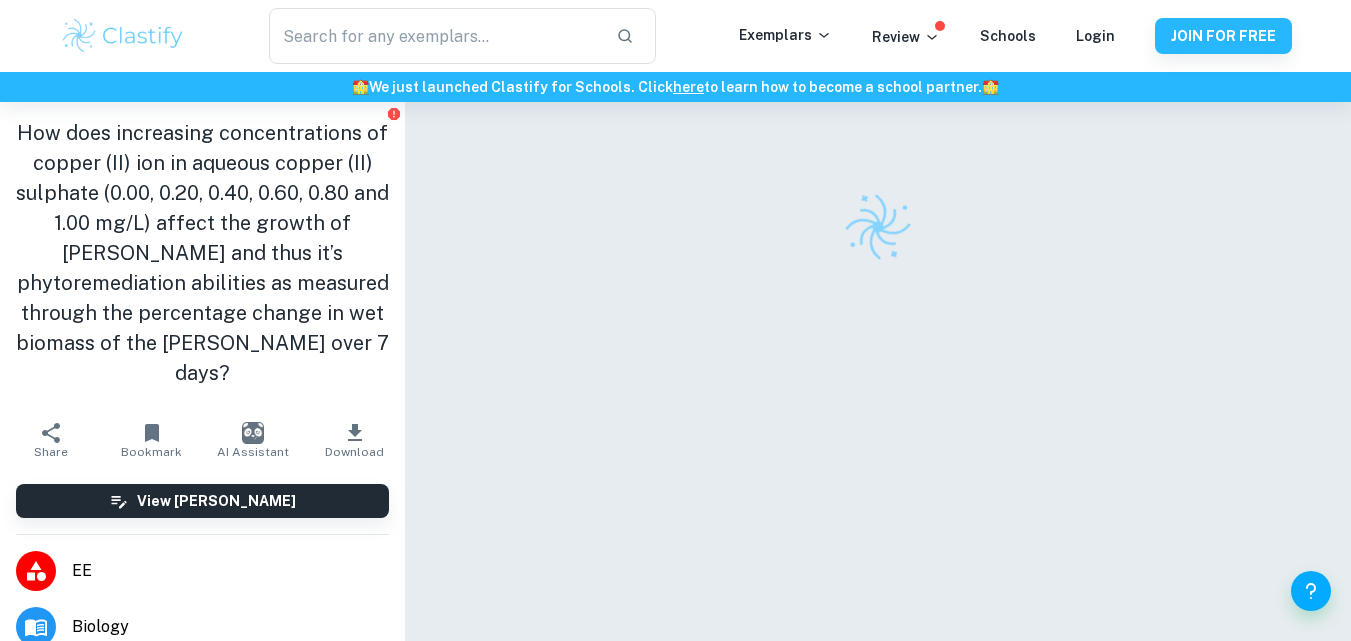 scroll, scrollTop: 0, scrollLeft: 0, axis: both 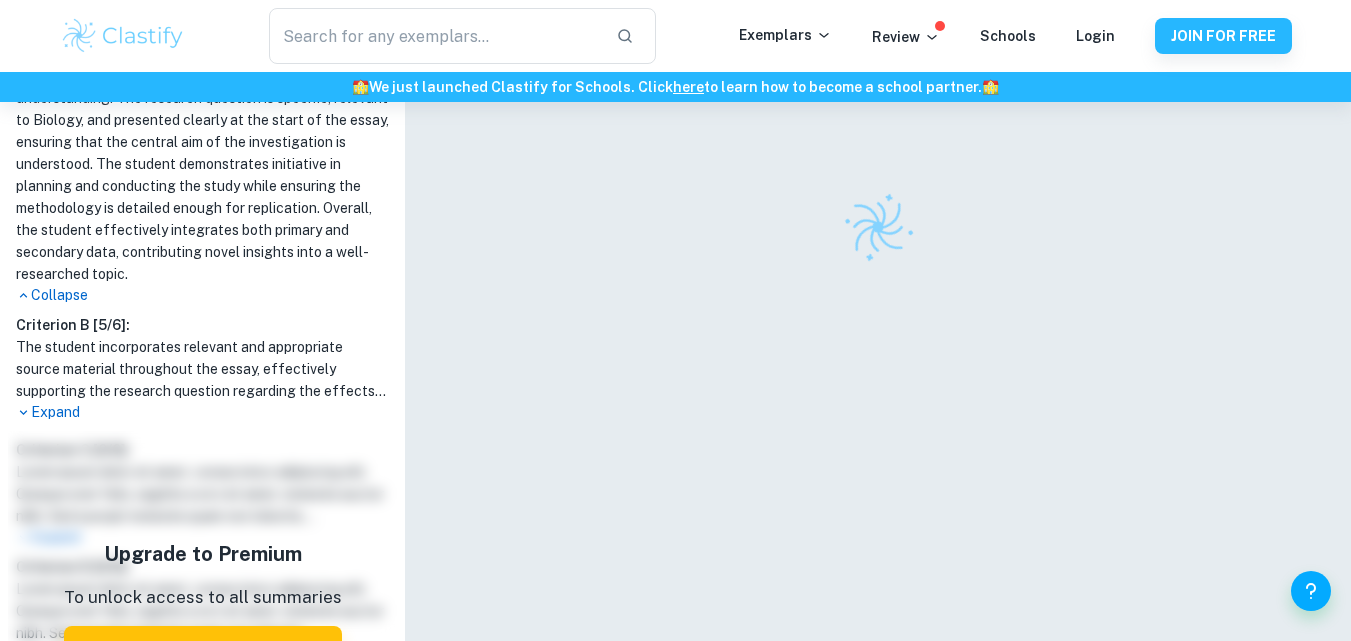 click on "Expand" at bounding box center (202, 412) 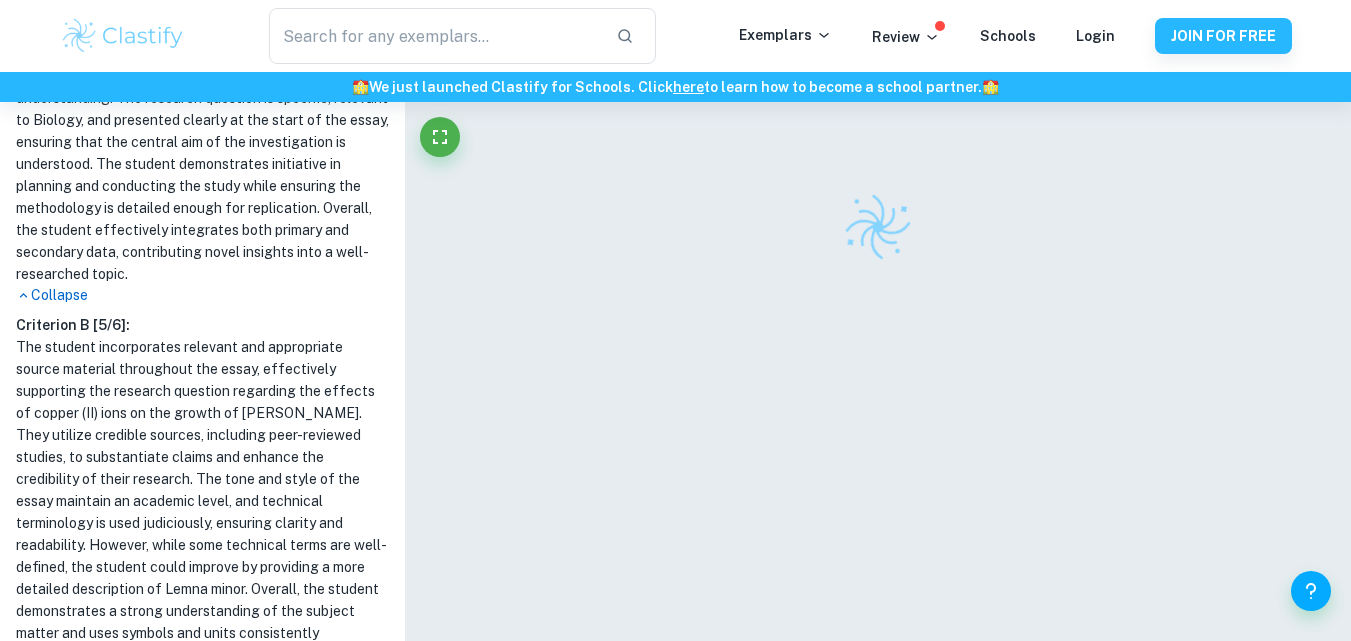 scroll, scrollTop: 1400, scrollLeft: 0, axis: vertical 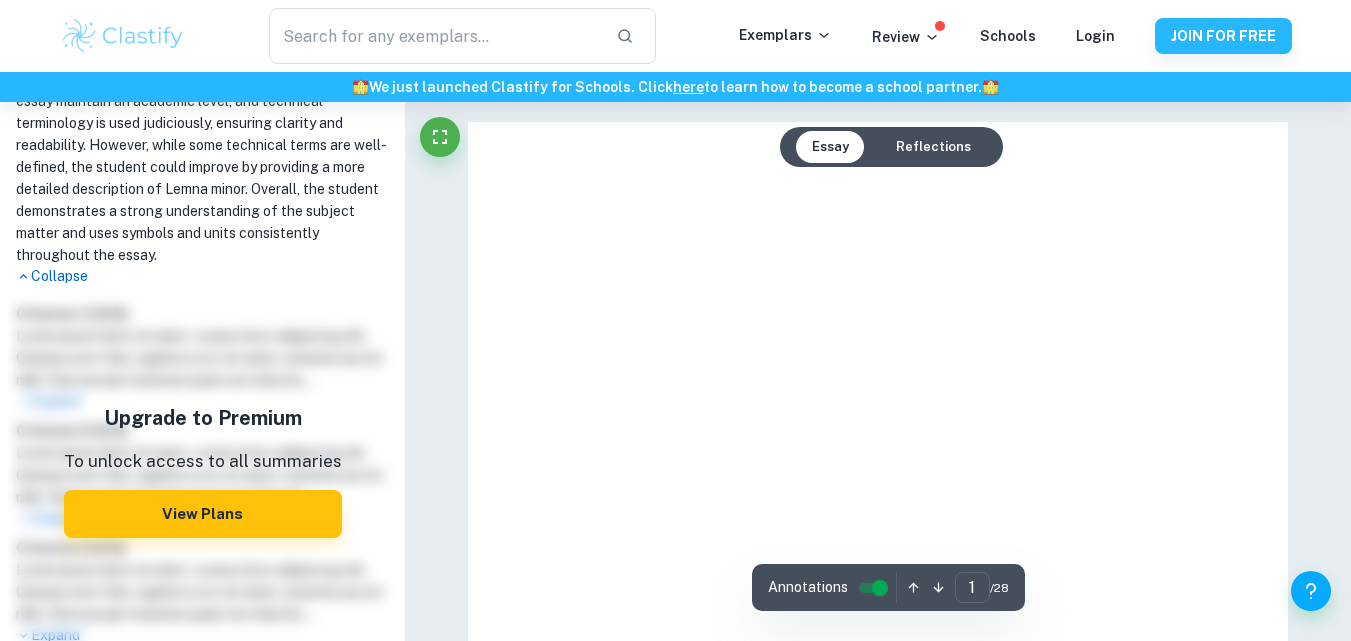 click on "Collapse" at bounding box center (202, 276) 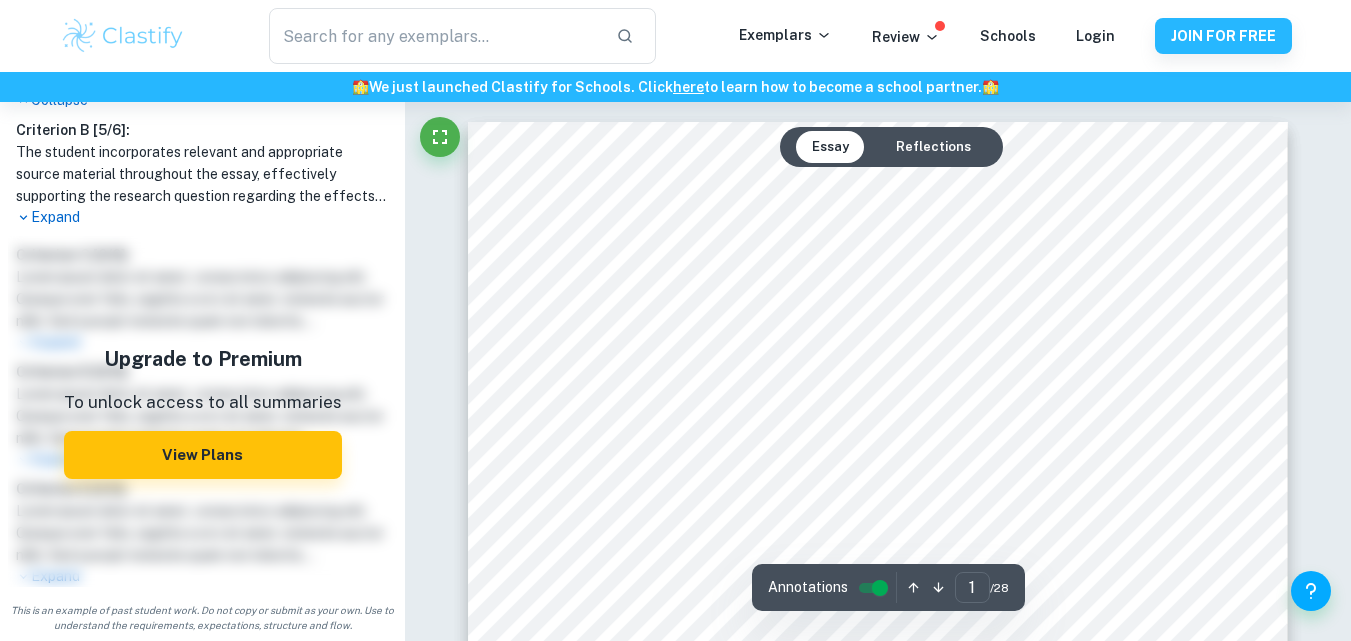 scroll, scrollTop: 1165, scrollLeft: 0, axis: vertical 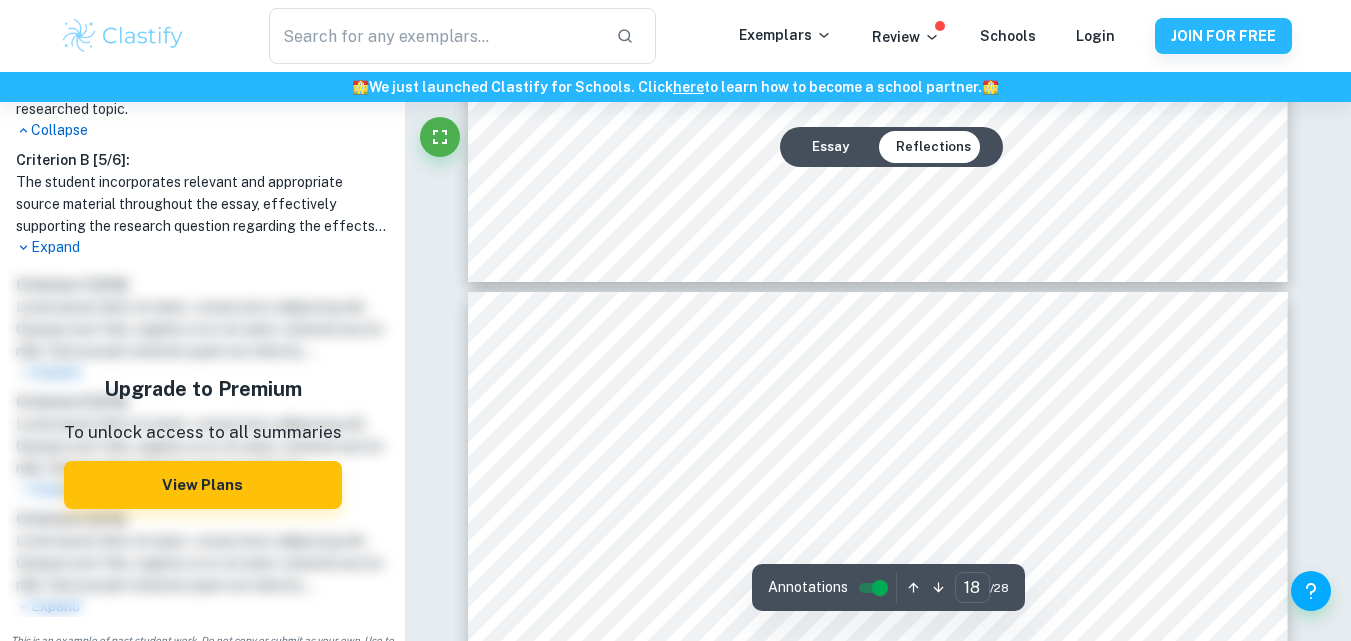 type on "19" 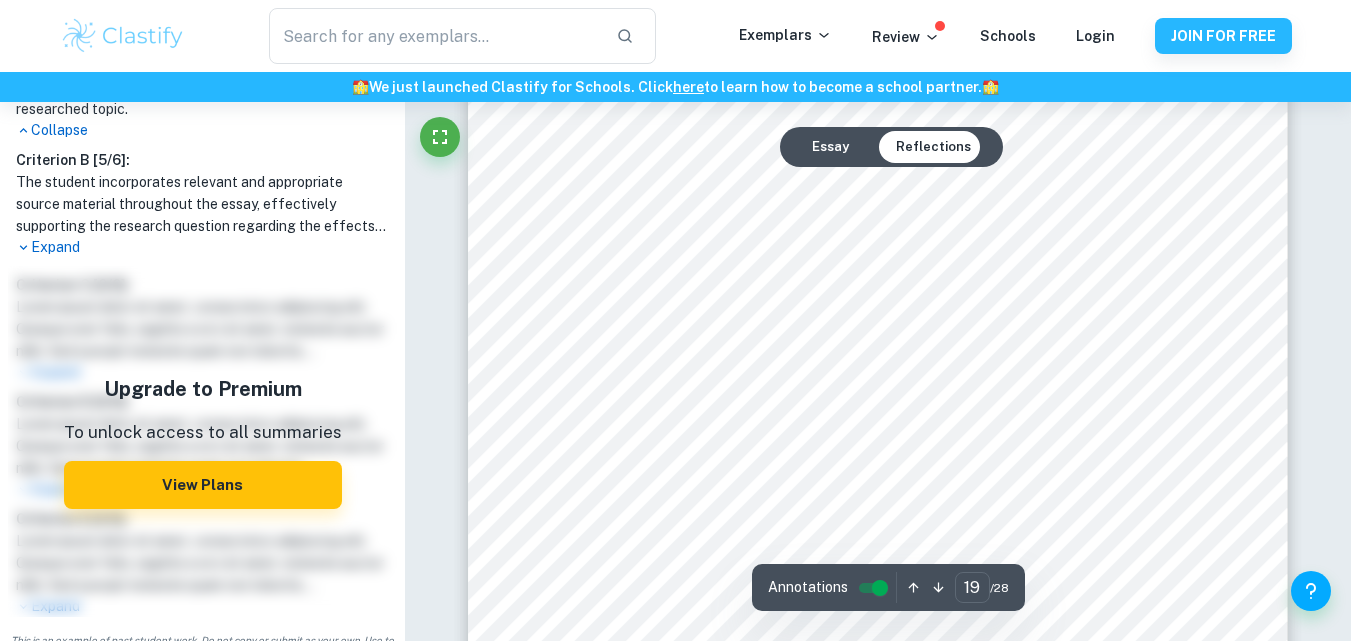 scroll, scrollTop: 19726, scrollLeft: 0, axis: vertical 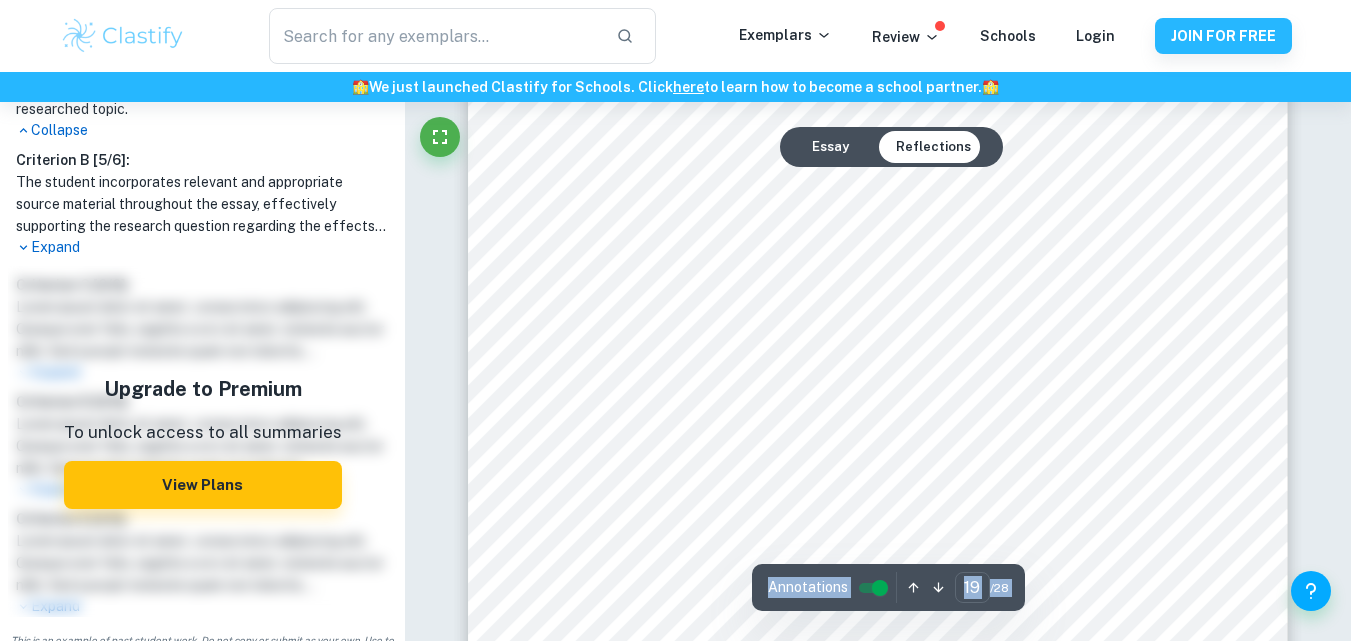 click on "Correct Criterion A :   The student outlines the topic of their study at the beginning of the essay, making its aim clear to the reader Comment:  The student outlines the topic of their study effectively at the beginning of the EE by presenting a clear research question: "How does increasing concentrations of copper (II) ion in aqueous copper (II) sulphate affect the growth of [PERSON_NAME] and thus its phytoremediation abilities?" This statement defines the focus of the investigation and establishes the context related to environmental issues, particularly copper contamination in Australian waterways. The introduction highlights the significance of the study by mentioning the potential of [PERSON_NAME] in phytoremediation and its relevance to current environmental challenges. Correct Criterion A :   The student establishes a clear context of the study, i.e it describes the relevant background information, purpose, and focus of the essay Comment: Correct Criterion A :   Comment: Correct Criterion A :   Comment: Correct" at bounding box center [878, -4297] 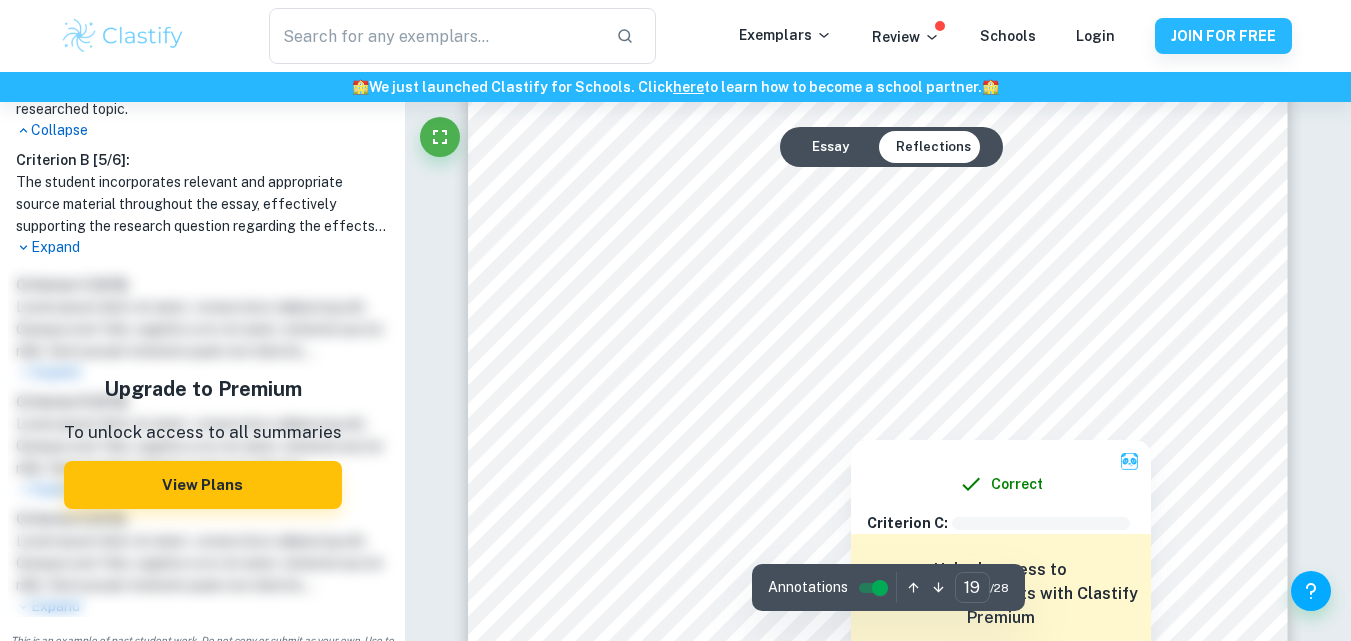 click at bounding box center [851, 416] 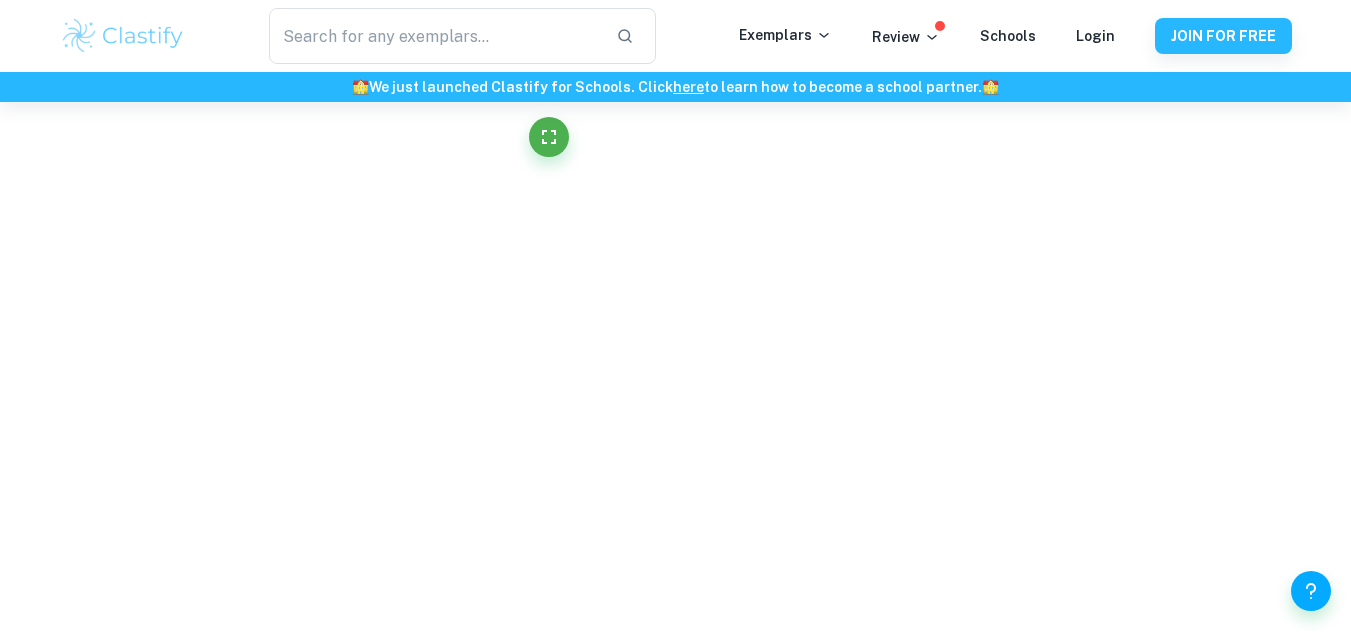 scroll, scrollTop: 0, scrollLeft: 0, axis: both 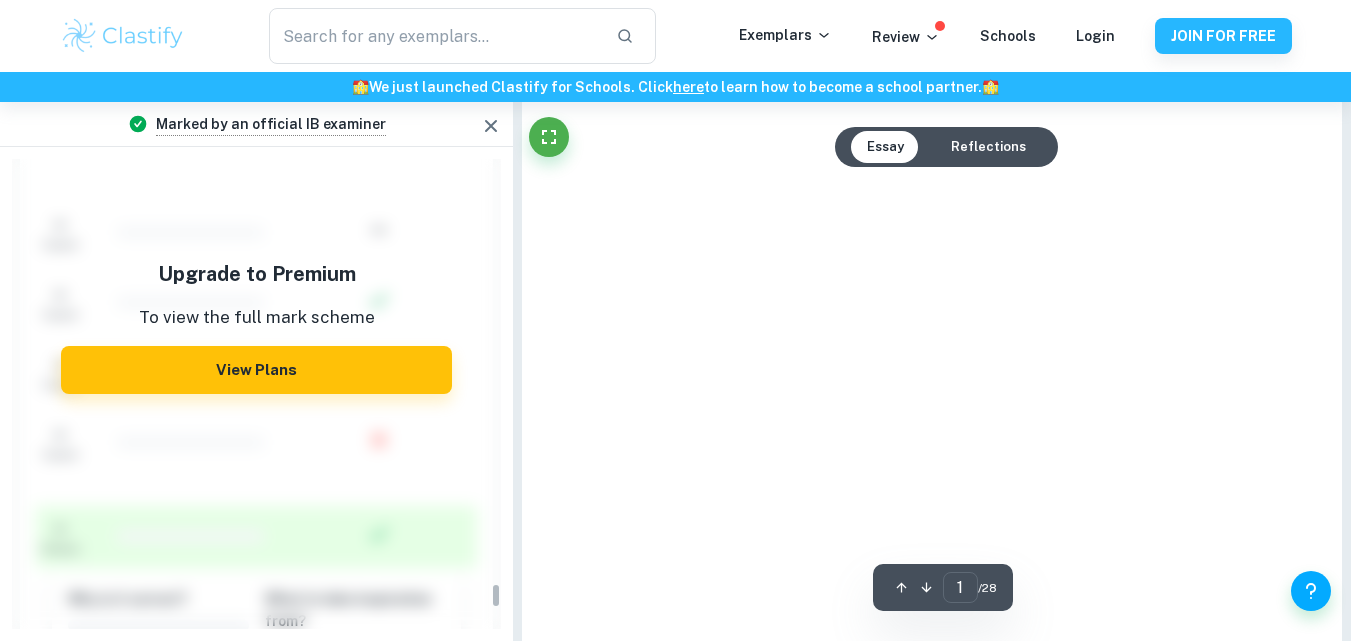type on "19" 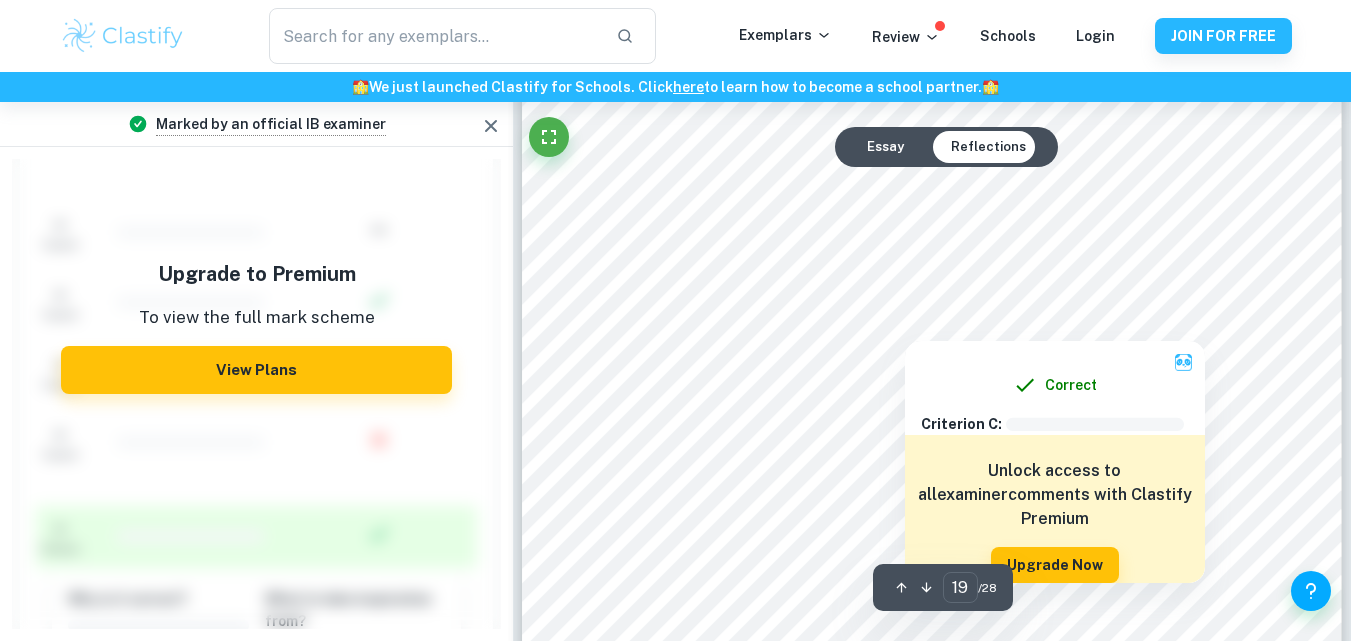 scroll, scrollTop: 19326, scrollLeft: 0, axis: vertical 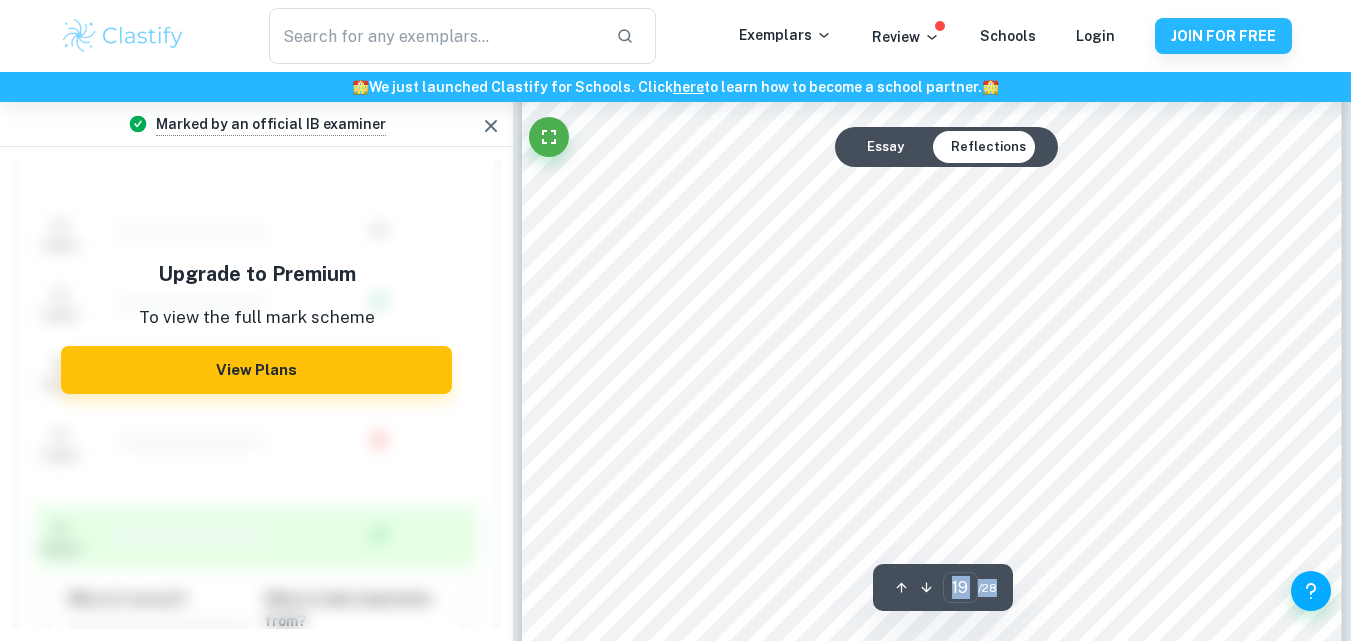 click on "Correct Criterion A :   The student poses a detailed and focused research question that they will attempt to answer with their study Comment:  The research question is clearly articulated: "How does increasing concentrations of copper (II) ion in aqueous copper (II) sulphate (0.00, 0.20, 0.40, 0.60, 0.80 and 1.00 mg/L) affect the growth of [PERSON_NAME] and thus its phytoremediation abilities as measured through the percentage change in wet biomass of the [PERSON_NAME] over 7 days?" This question is specific and focused, outlining the variables involved and indicating that the student will investigate the effects of copper ion concentration on the growth and phytoremediation capabilities of [PERSON_NAME]. The student provides relevant background information and context, demonstrating an understanding of the topic. Correct Criterion A :   The scope of the research question is appropriate to the availability of resources, time, and the word limit Comment: Correct Criterion A :   Comment: Correct Criterion D :   Comment:   :" at bounding box center [932, -4229] 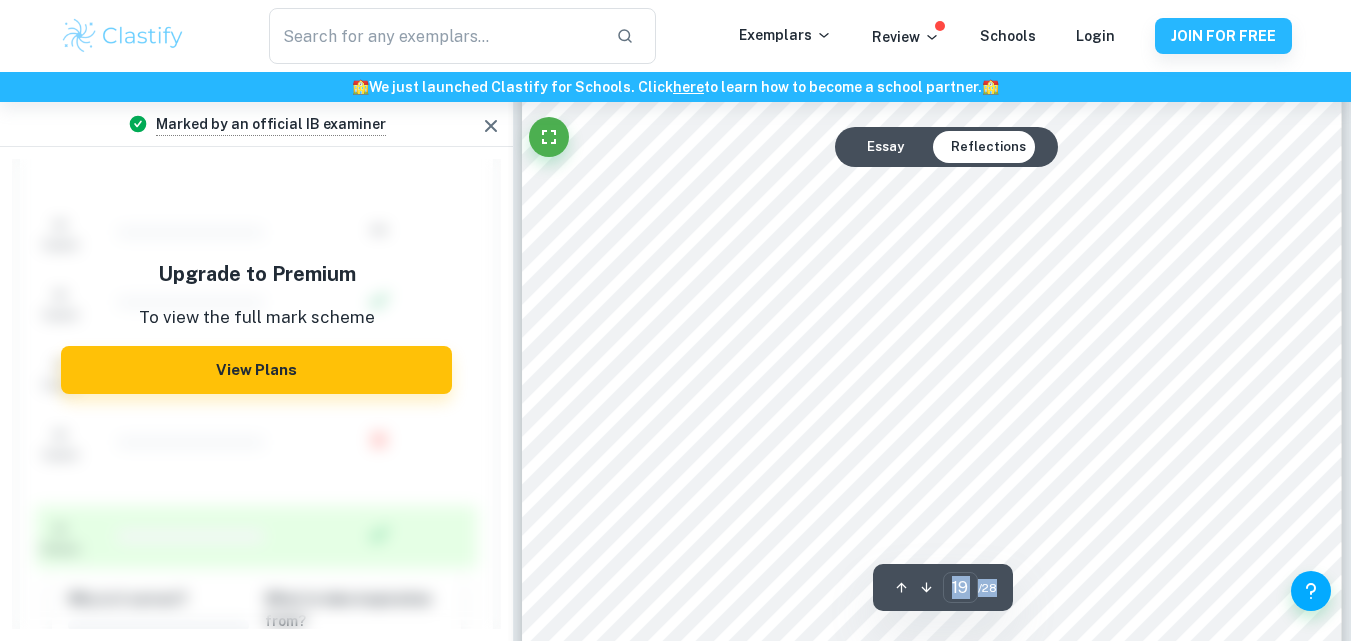 scroll, scrollTop: 19326, scrollLeft: 0, axis: vertical 